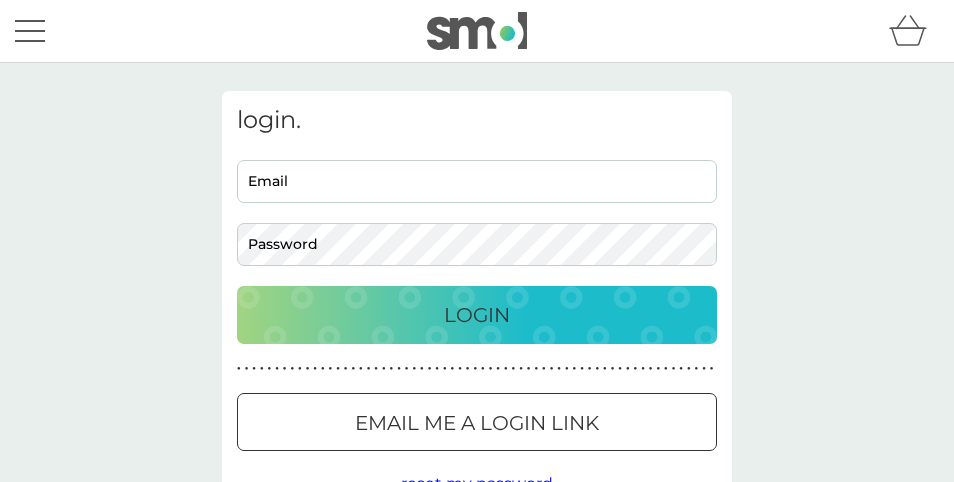 scroll, scrollTop: 0, scrollLeft: 0, axis: both 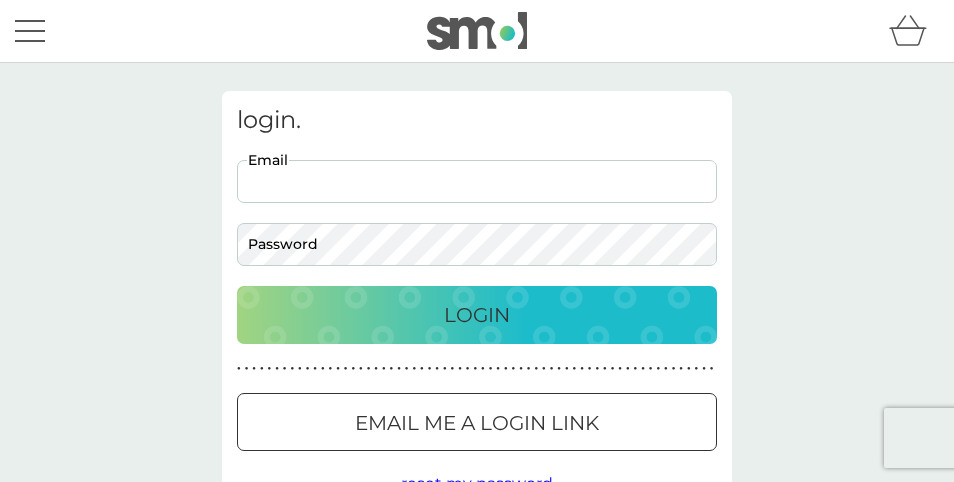 type on "apcambridge2000@yahoo.co.uk" 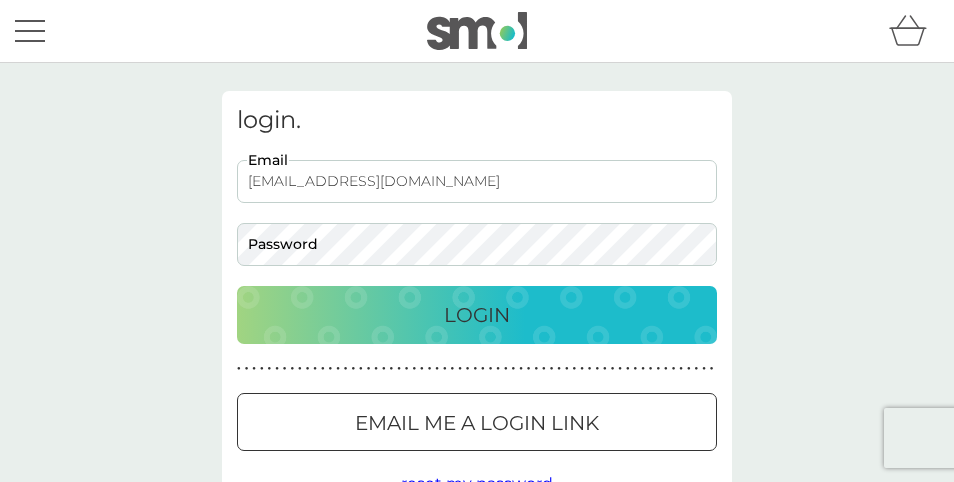 click on "Login" at bounding box center [477, 315] 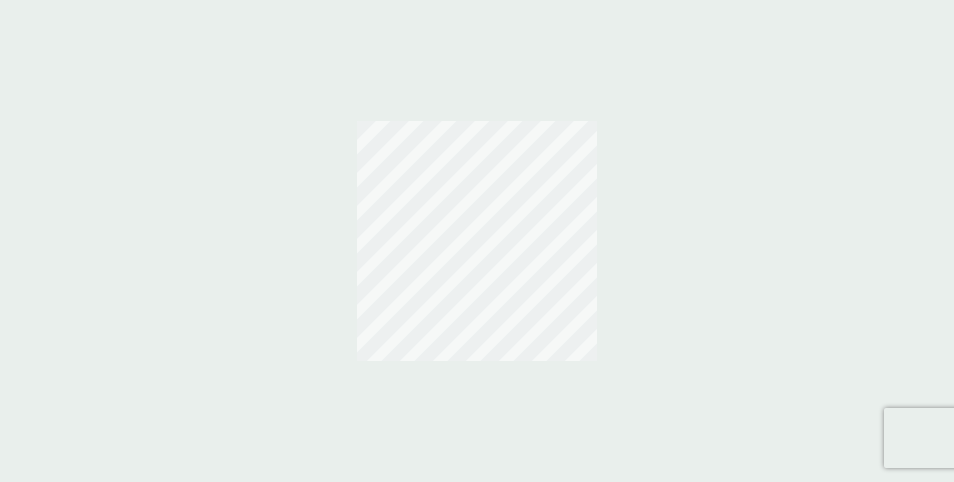 scroll, scrollTop: 0, scrollLeft: 0, axis: both 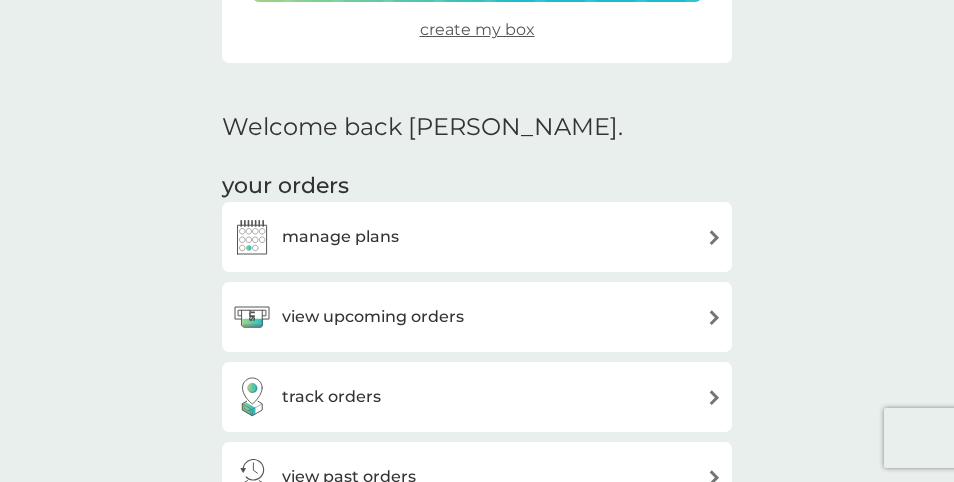 click on "manage plans" at bounding box center [340, 237] 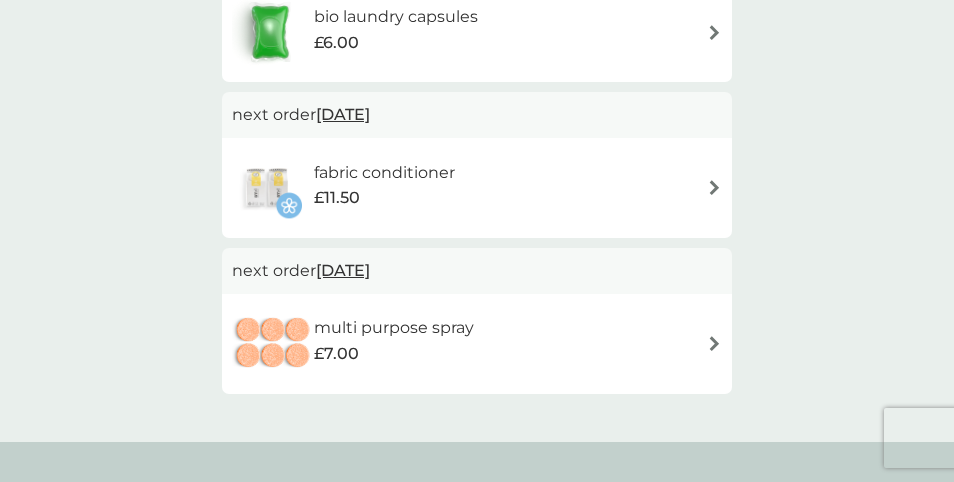 scroll, scrollTop: 640, scrollLeft: 0, axis: vertical 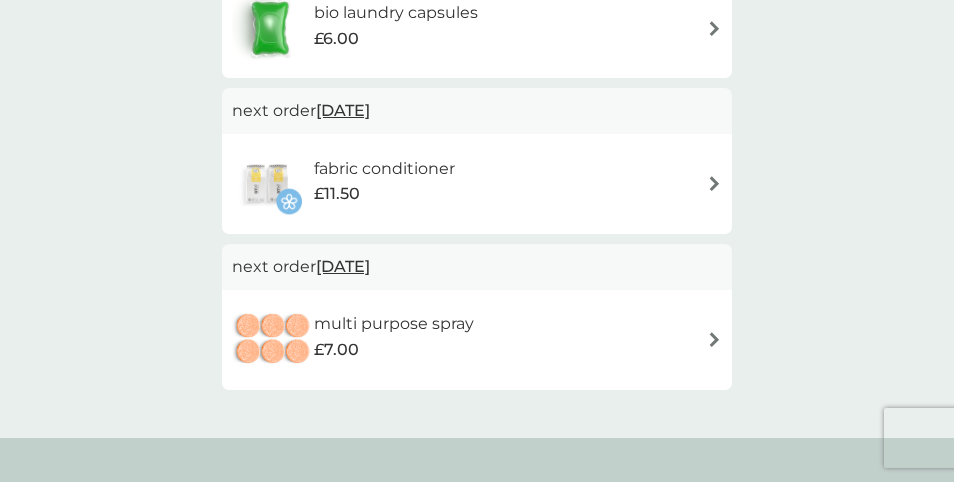 click on "fabric conditioner" at bounding box center [384, 169] 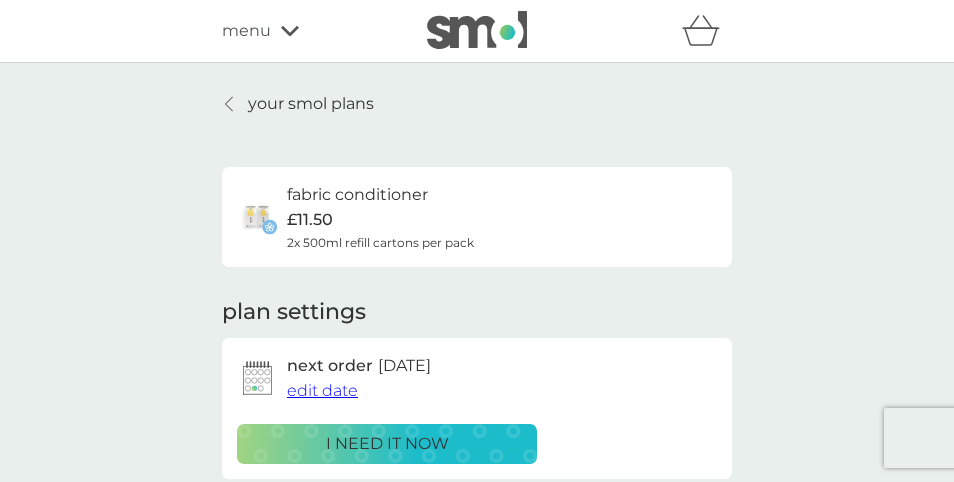 scroll, scrollTop: 0, scrollLeft: 0, axis: both 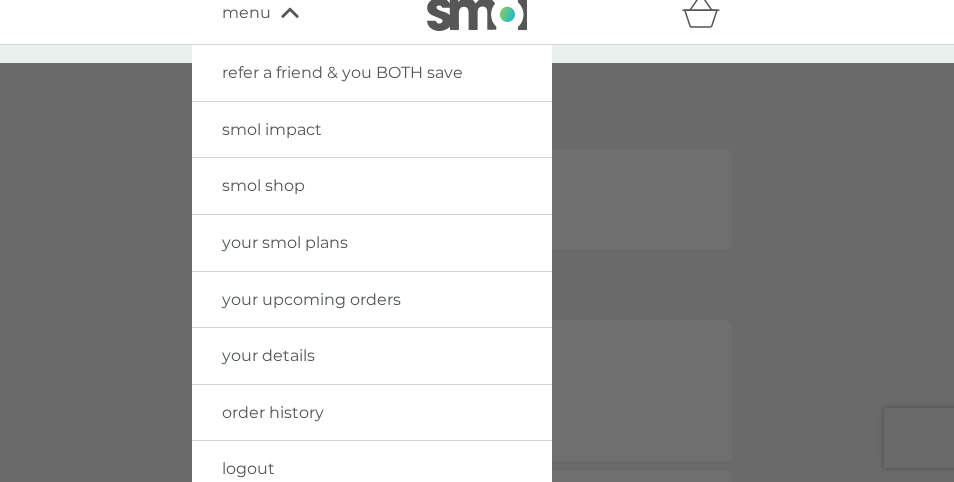 click at bounding box center [477, 304] 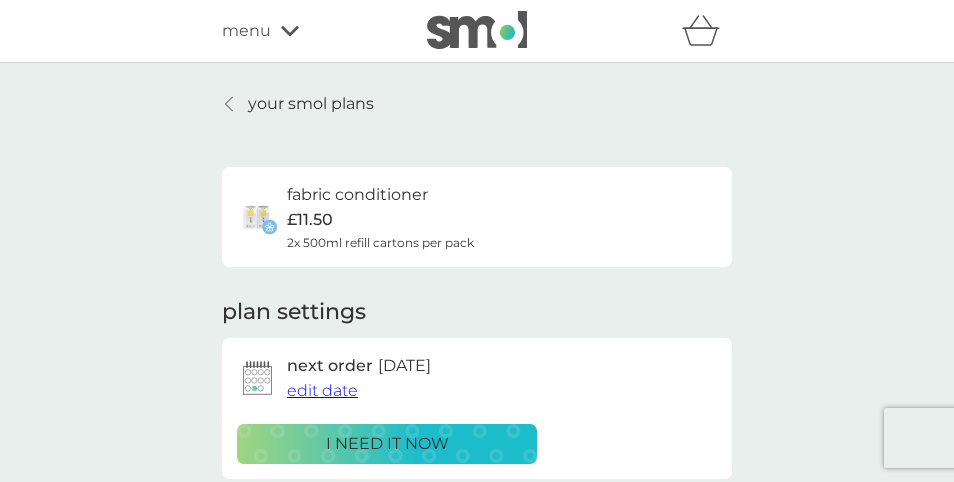 scroll, scrollTop: 0, scrollLeft: 0, axis: both 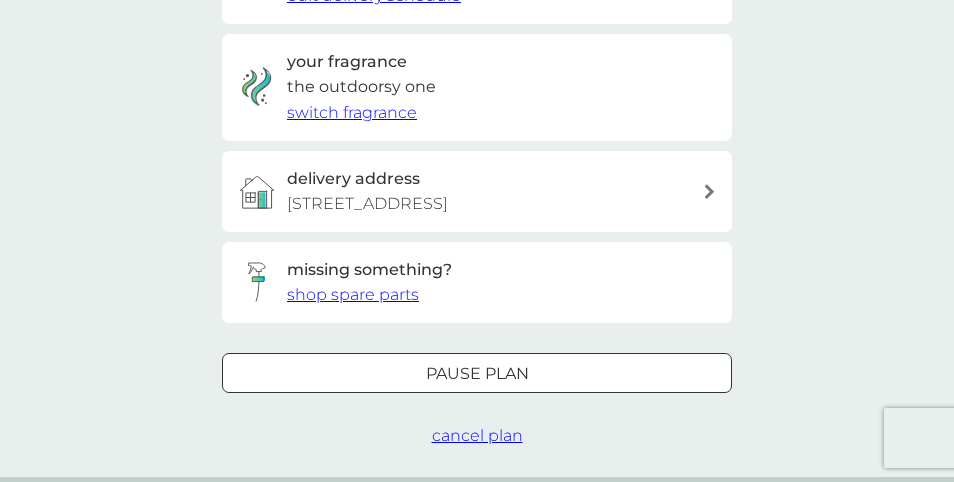 click on "shop spare parts" at bounding box center [353, 294] 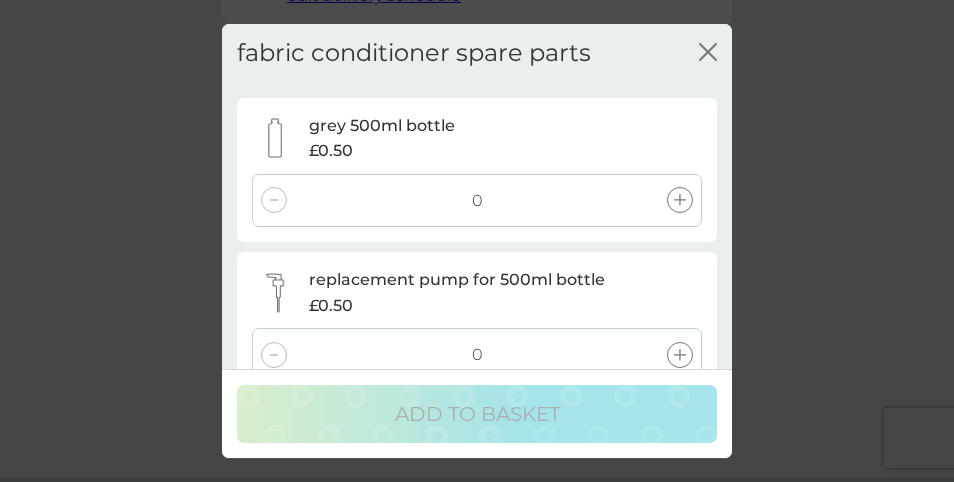scroll, scrollTop: 0, scrollLeft: 0, axis: both 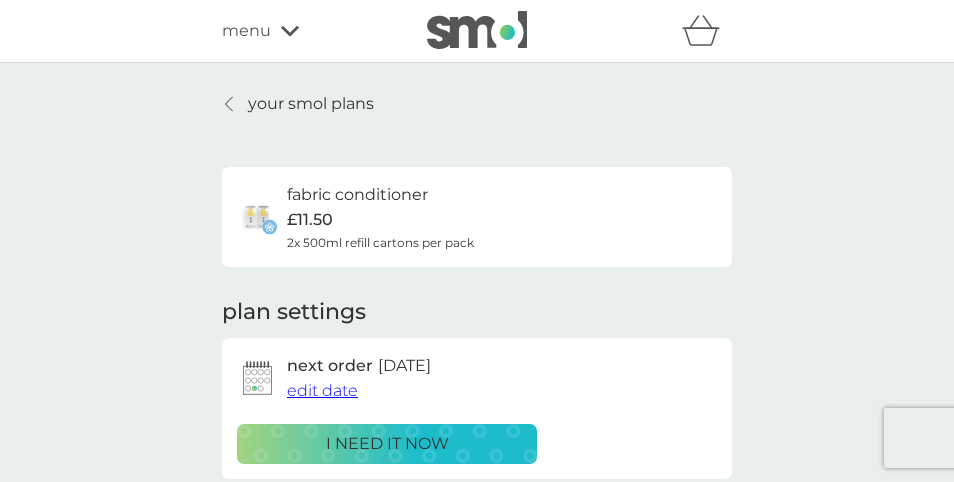 click 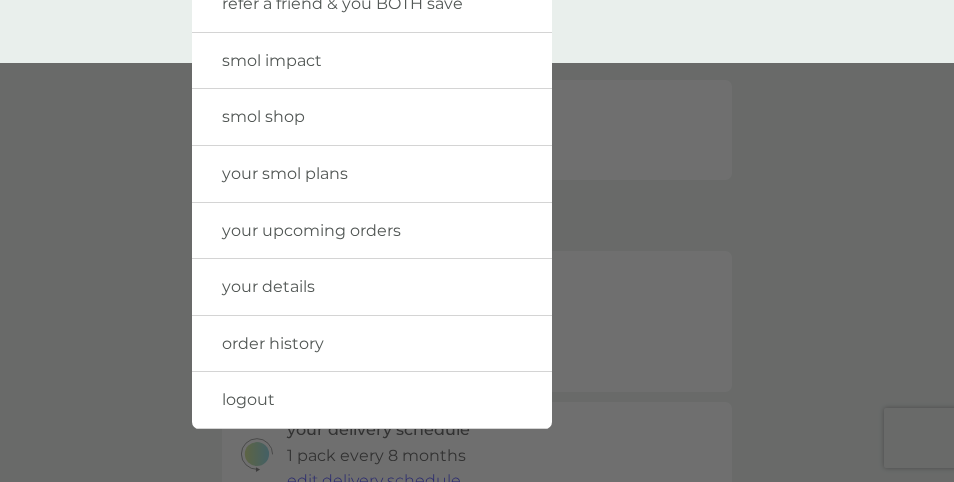 scroll, scrollTop: 13, scrollLeft: 0, axis: vertical 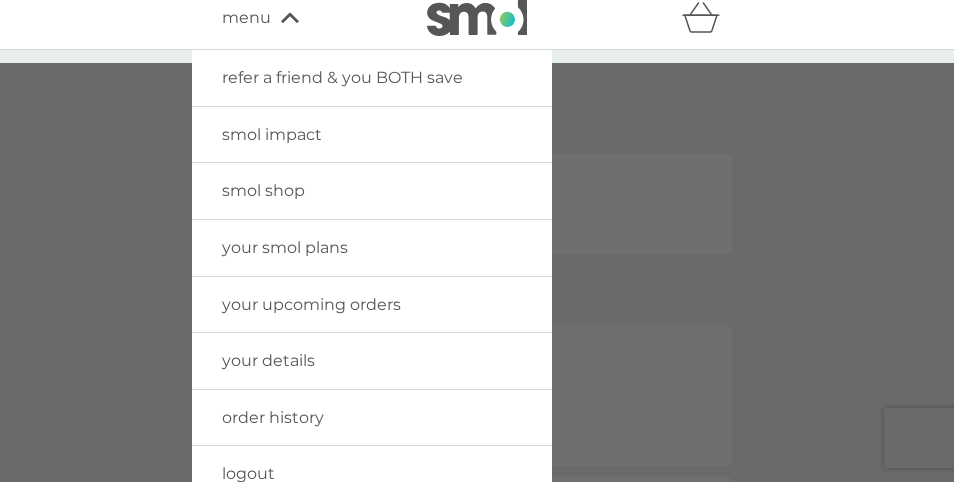 click at bounding box center (477, 17) 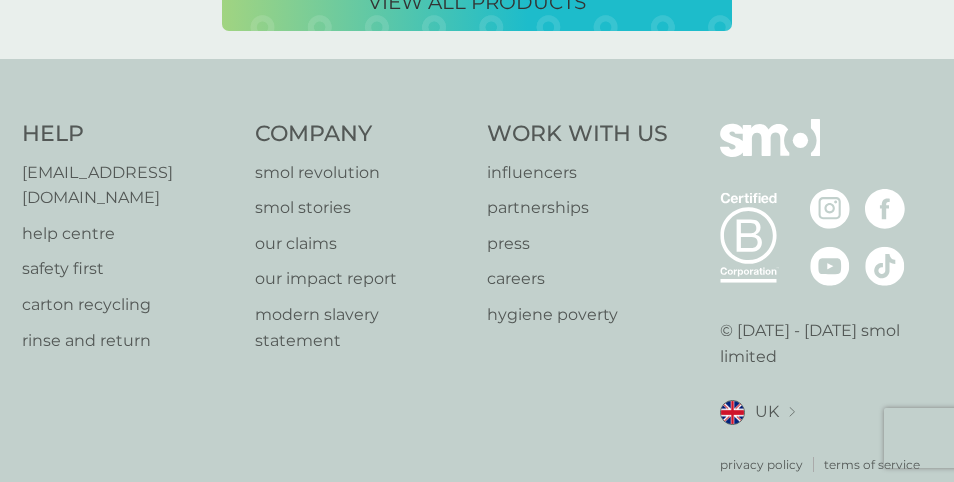 scroll, scrollTop: 4167, scrollLeft: 0, axis: vertical 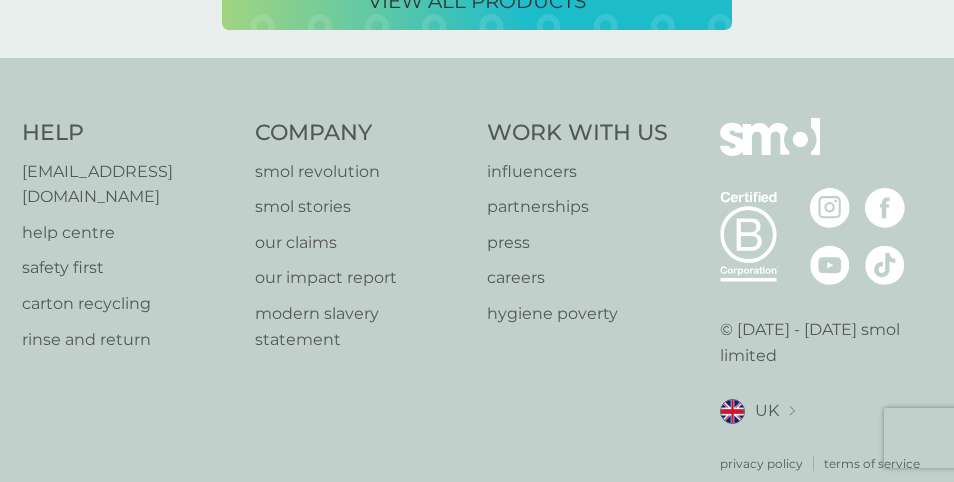 click on "help centre" at bounding box center (128, 233) 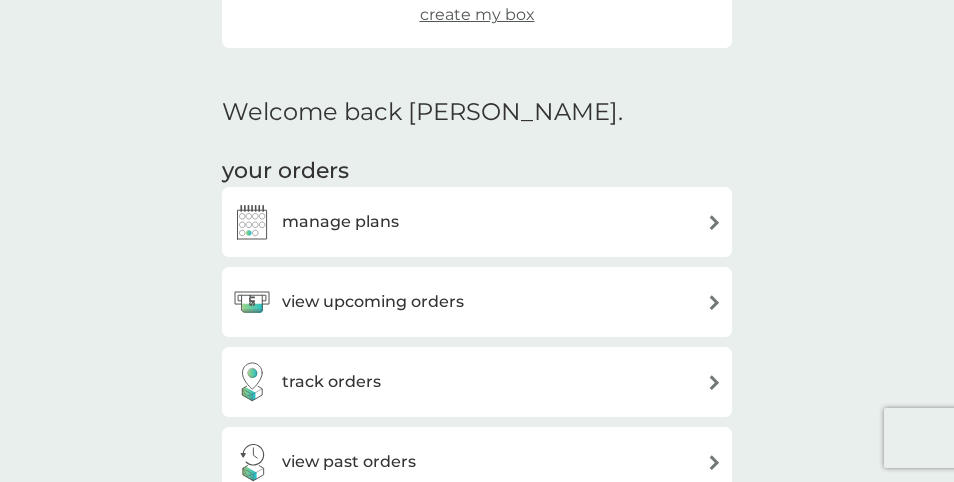 scroll, scrollTop: 490, scrollLeft: 0, axis: vertical 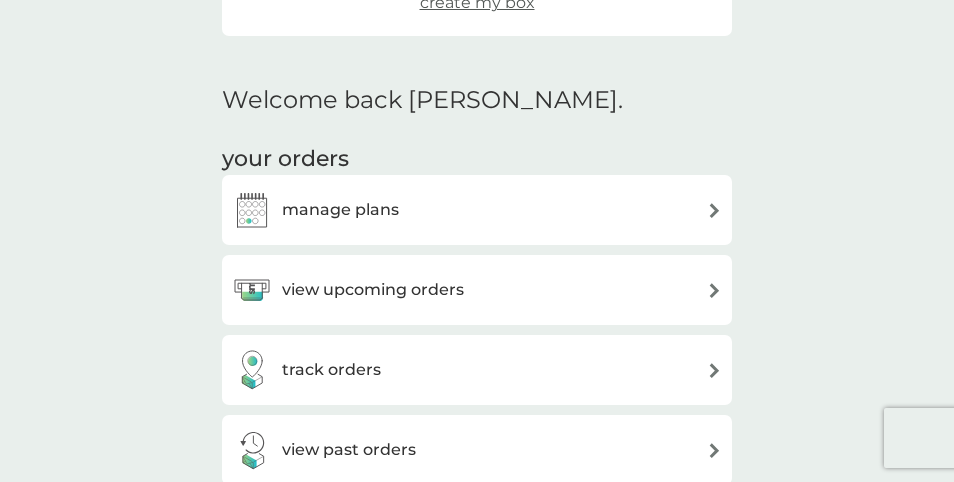 click on "manage plans" at bounding box center [340, 210] 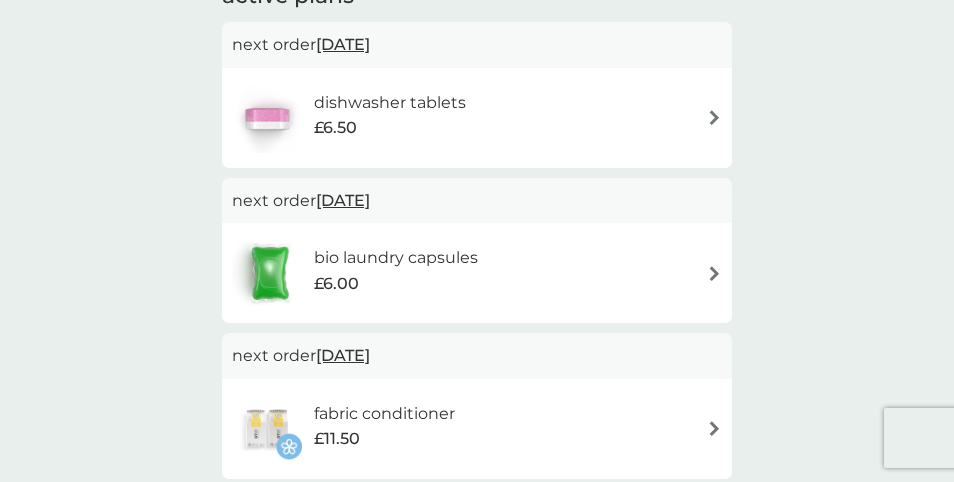 scroll, scrollTop: 368, scrollLeft: 0, axis: vertical 